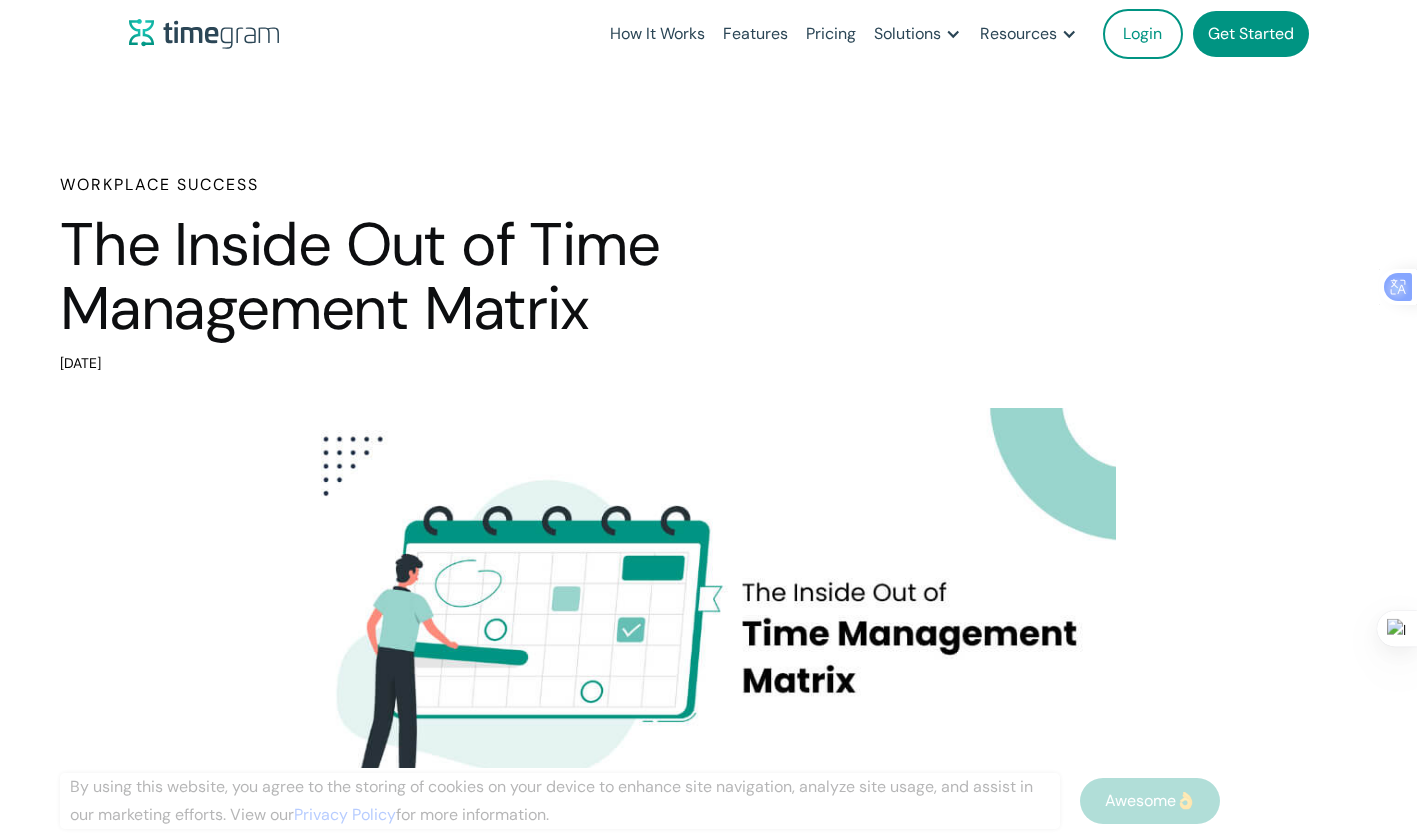 scroll, scrollTop: 0, scrollLeft: 0, axis: both 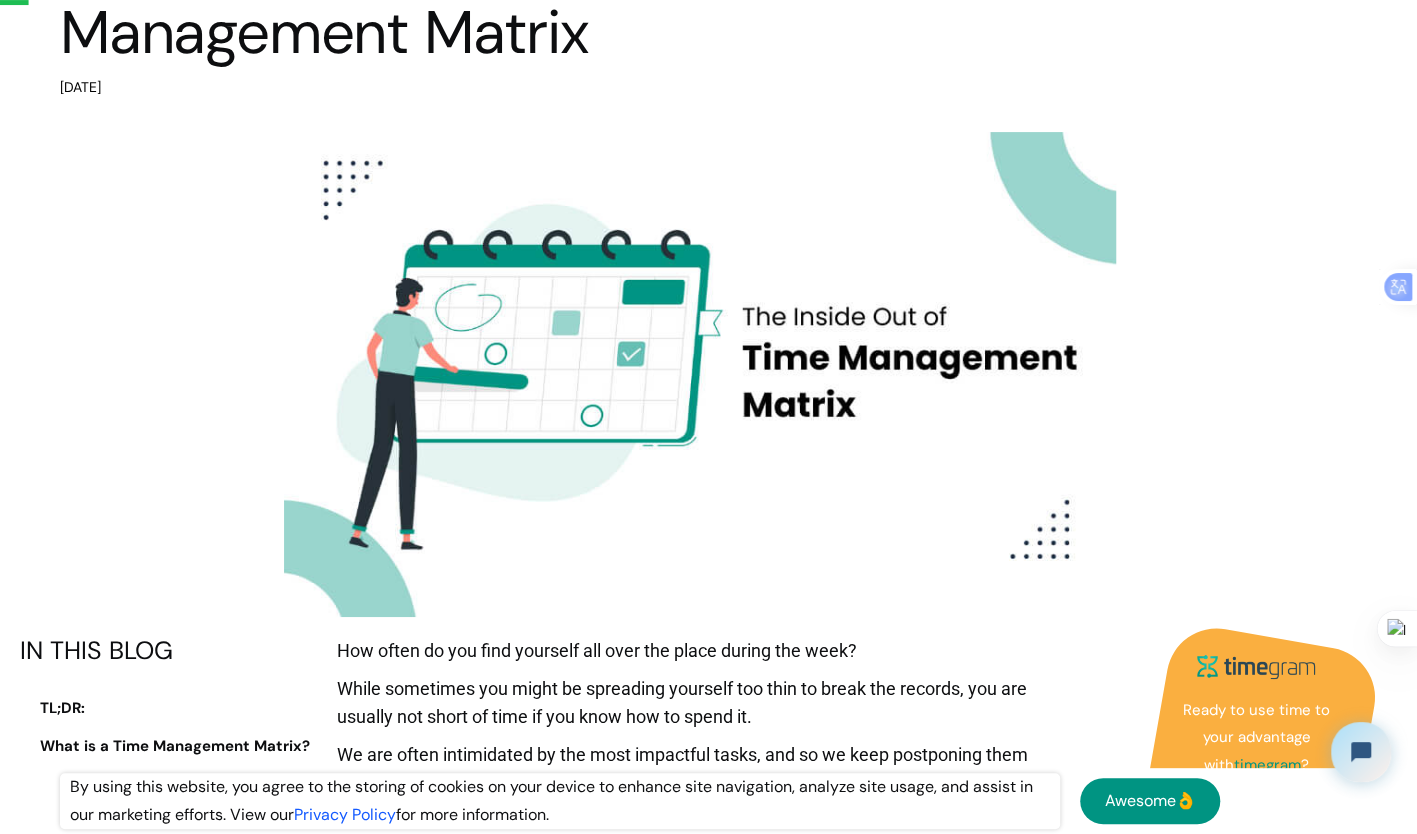 click on "Awesome👌" at bounding box center [1150, 801] 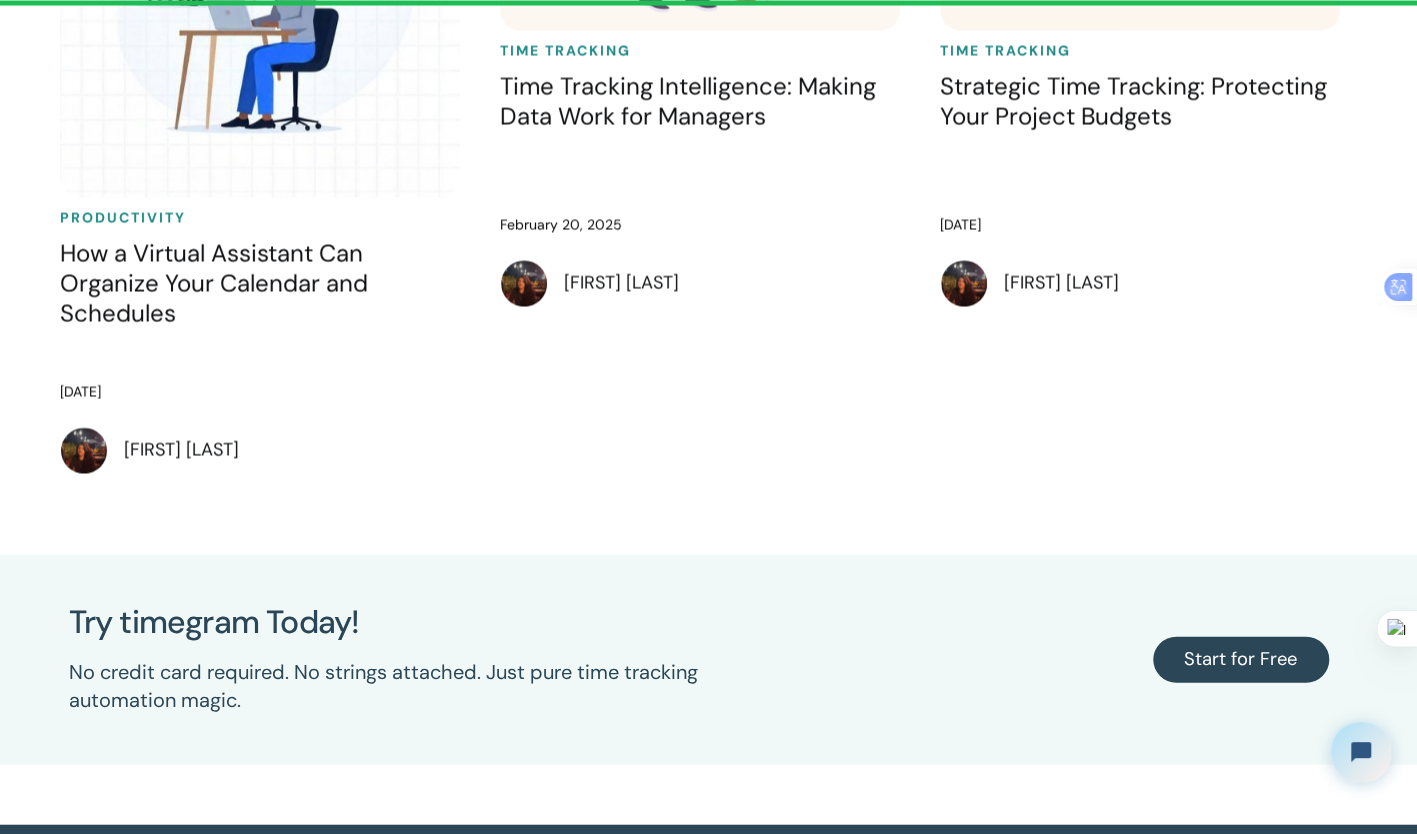 scroll, scrollTop: 14955, scrollLeft: 0, axis: vertical 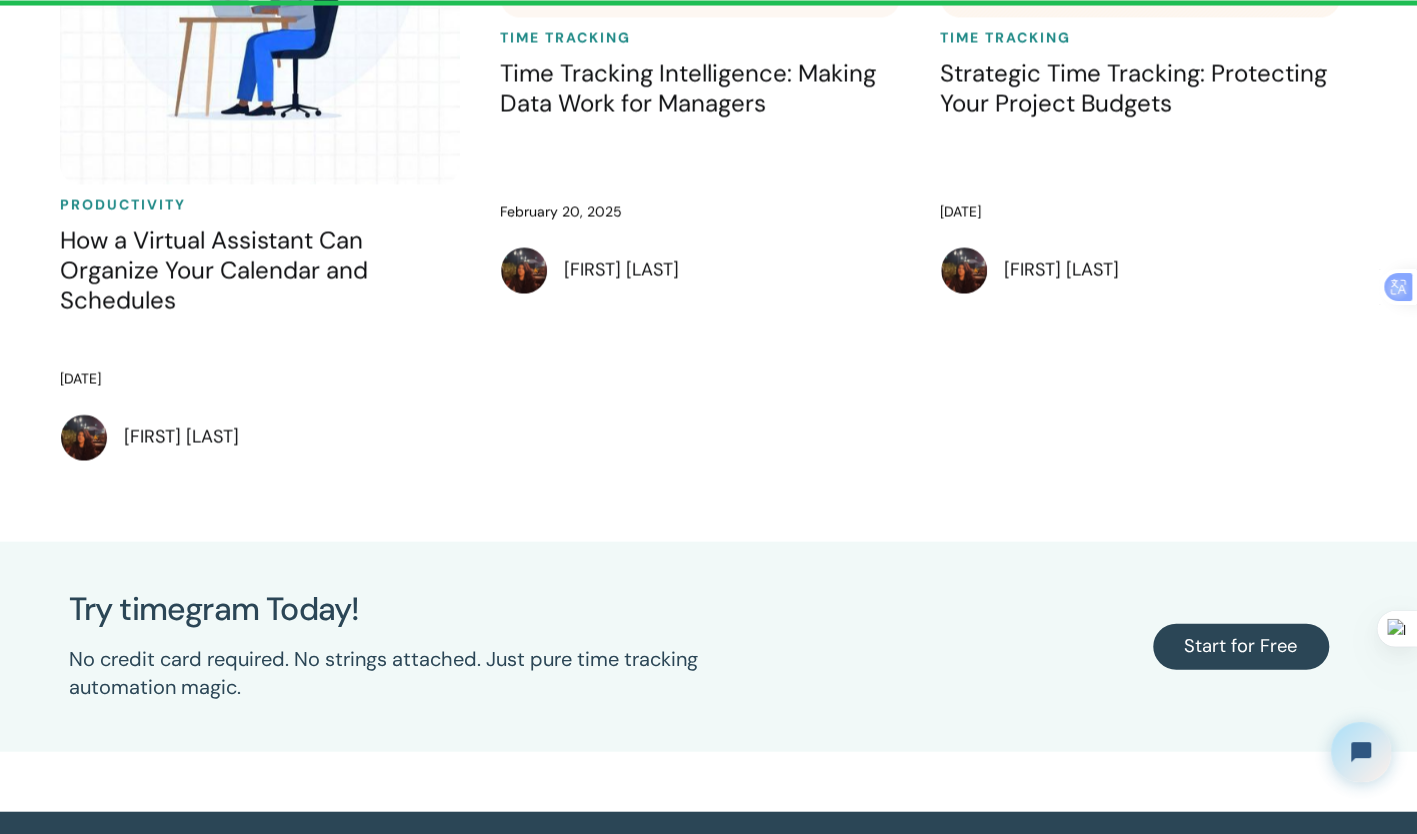 click on "Start for Free" at bounding box center (1241, 647) 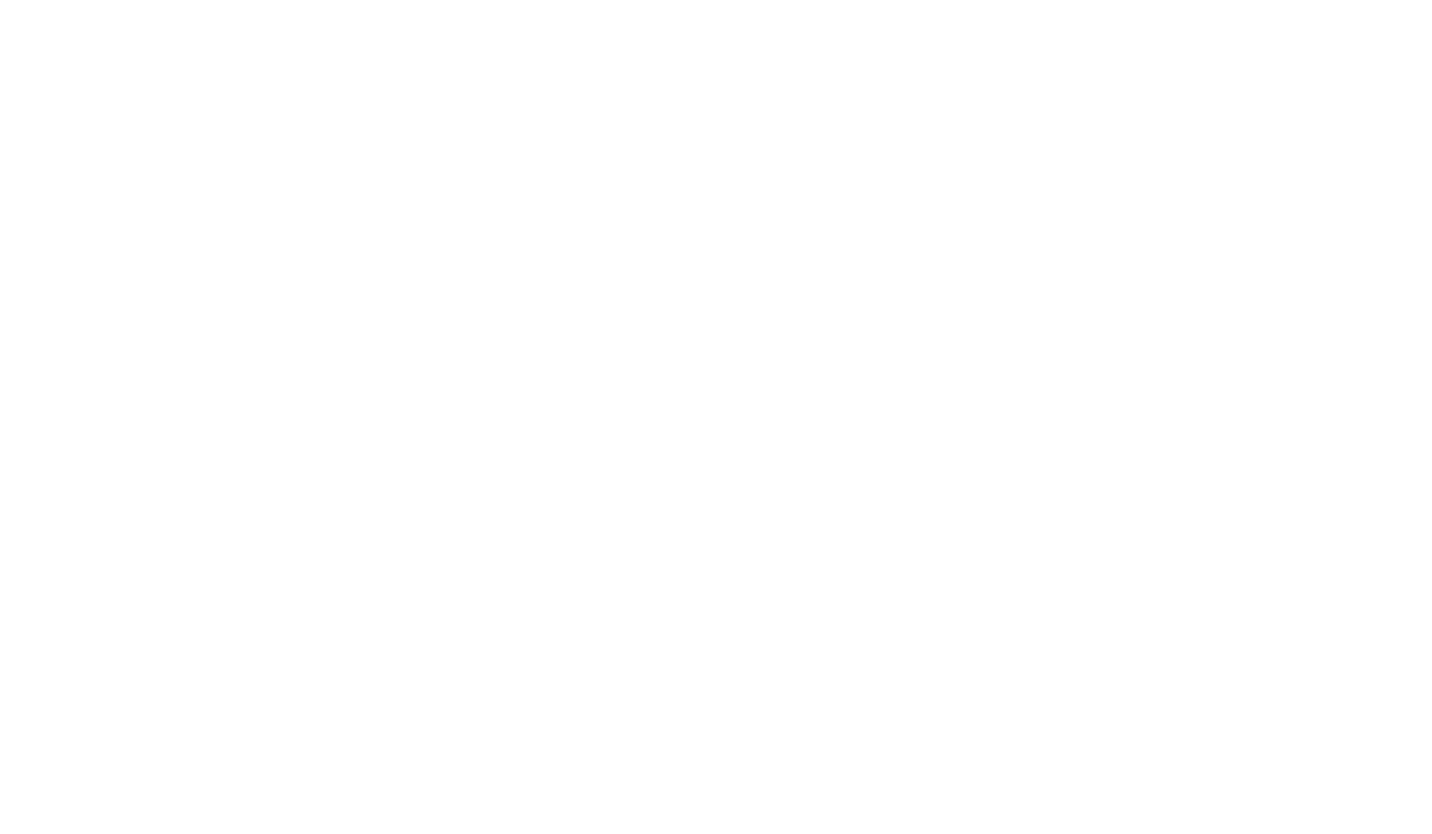 scroll, scrollTop: 0, scrollLeft: 0, axis: both 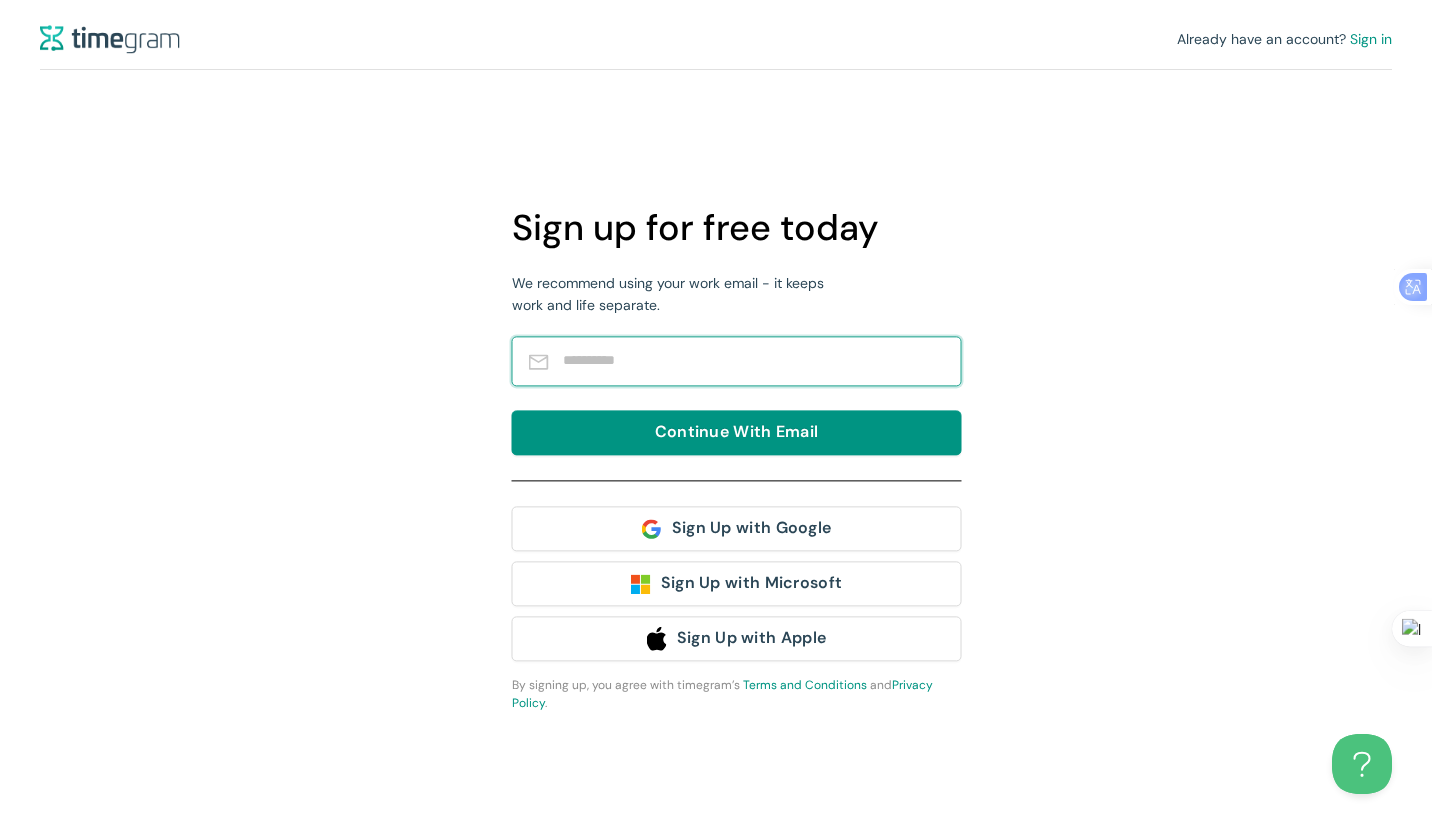 click at bounding box center [752, 361] 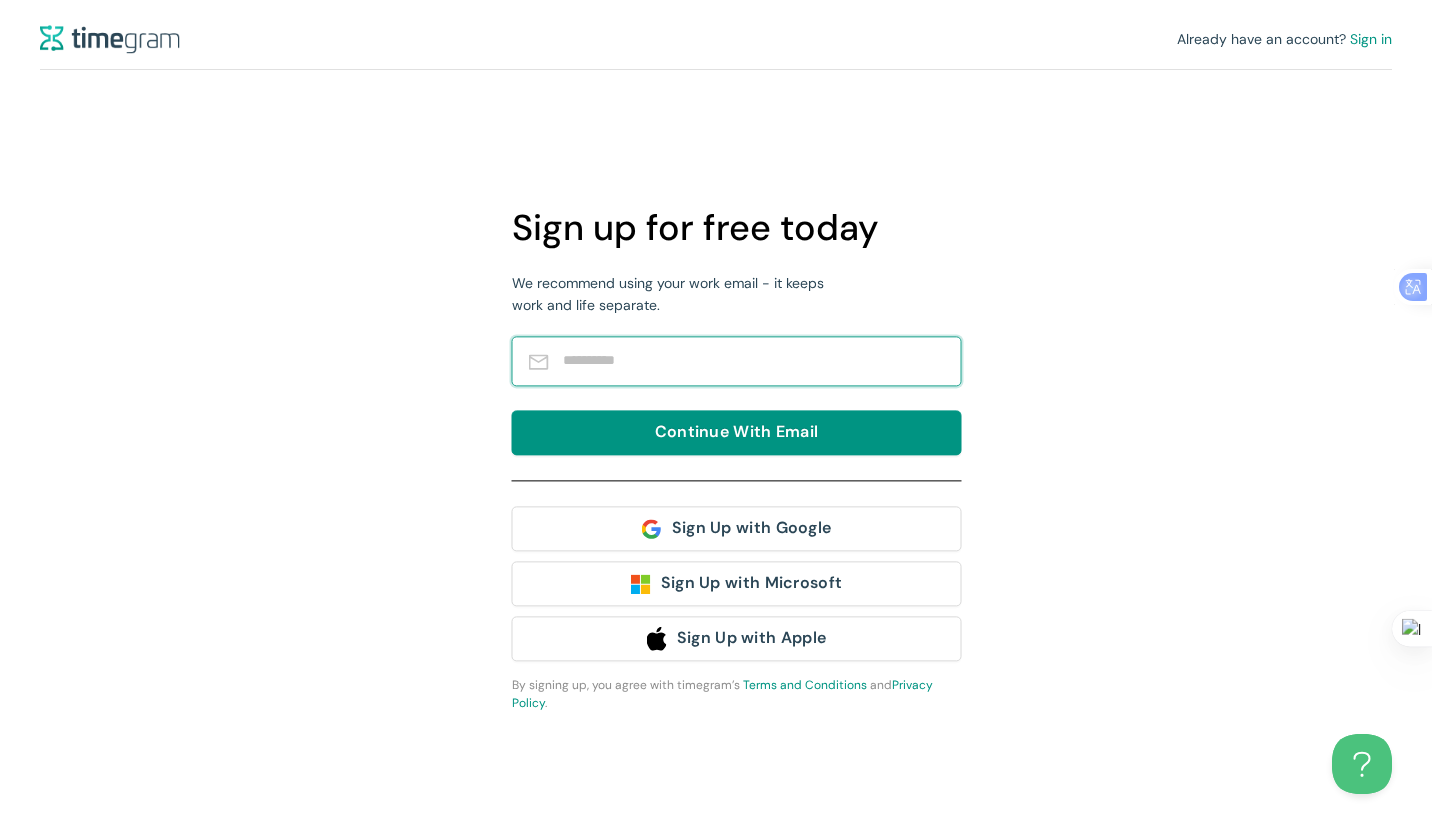 type on "**********" 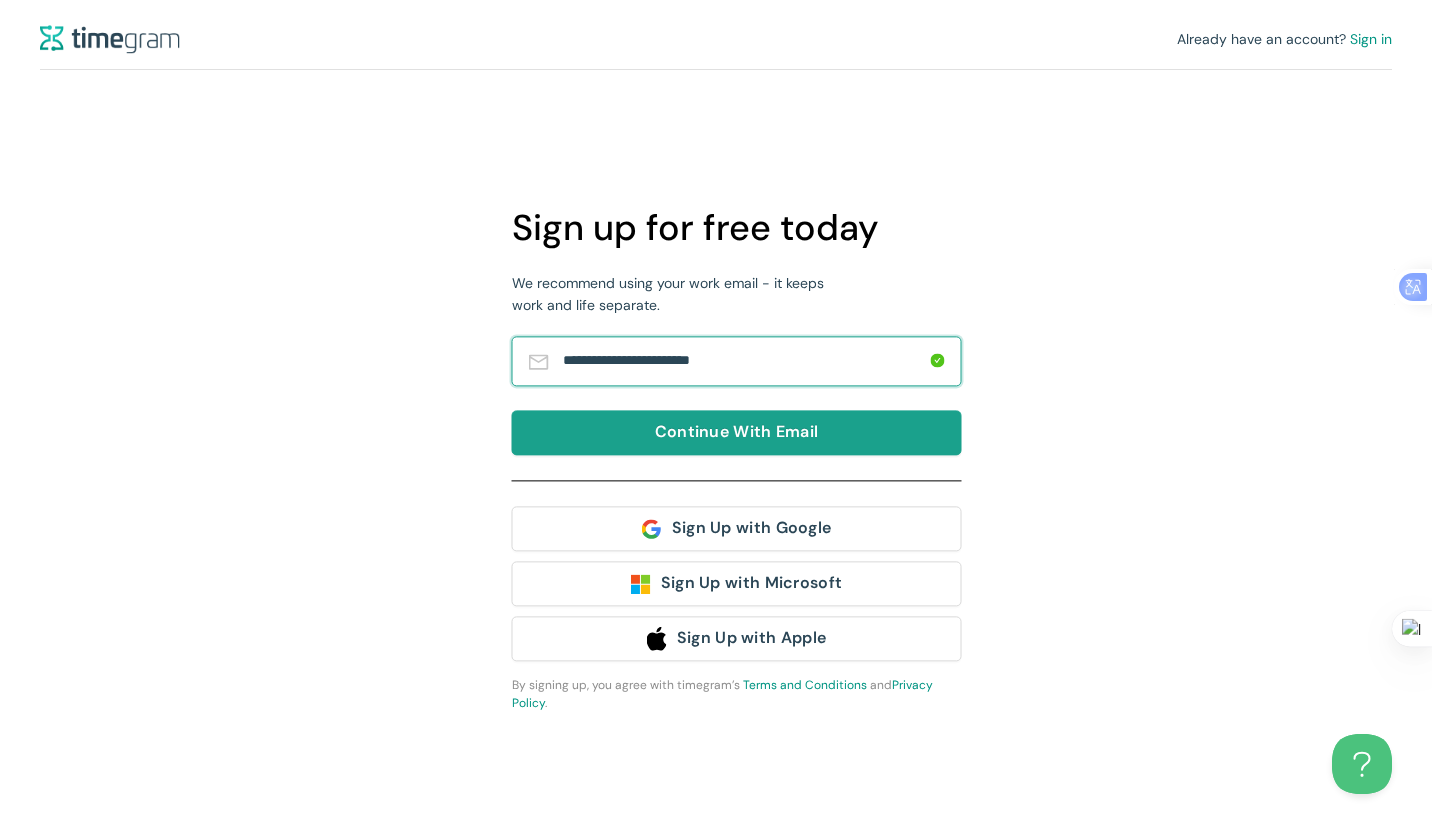 click on "Continue With Email" at bounding box center [737, 432] 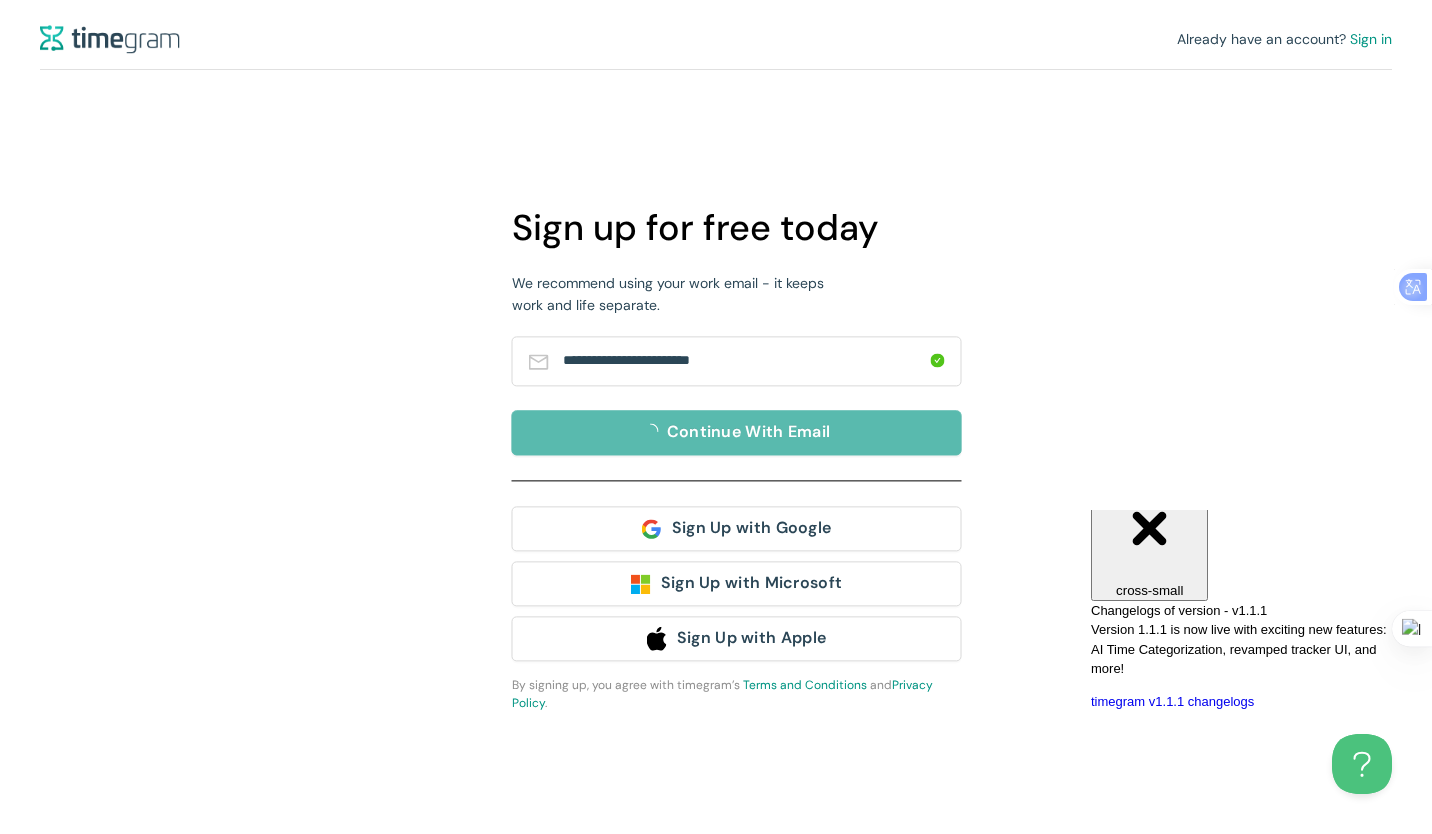 click on "Version 1.1.1 is now live with exciting new features: AI Time Categorization, revamped tracker UI, and more!" at bounding box center [1239, 649] 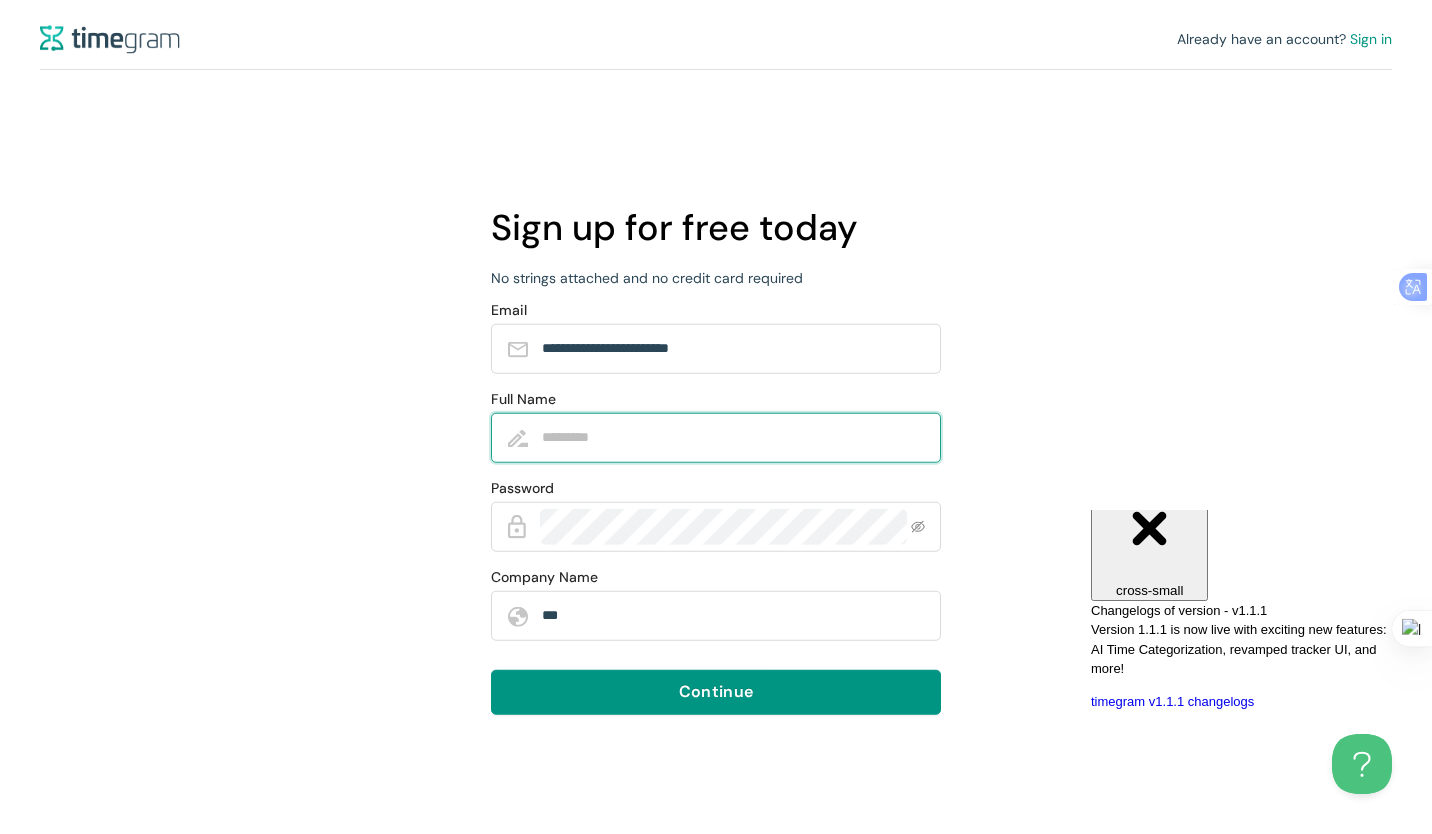 click on "Full Name" at bounding box center (731, 437) 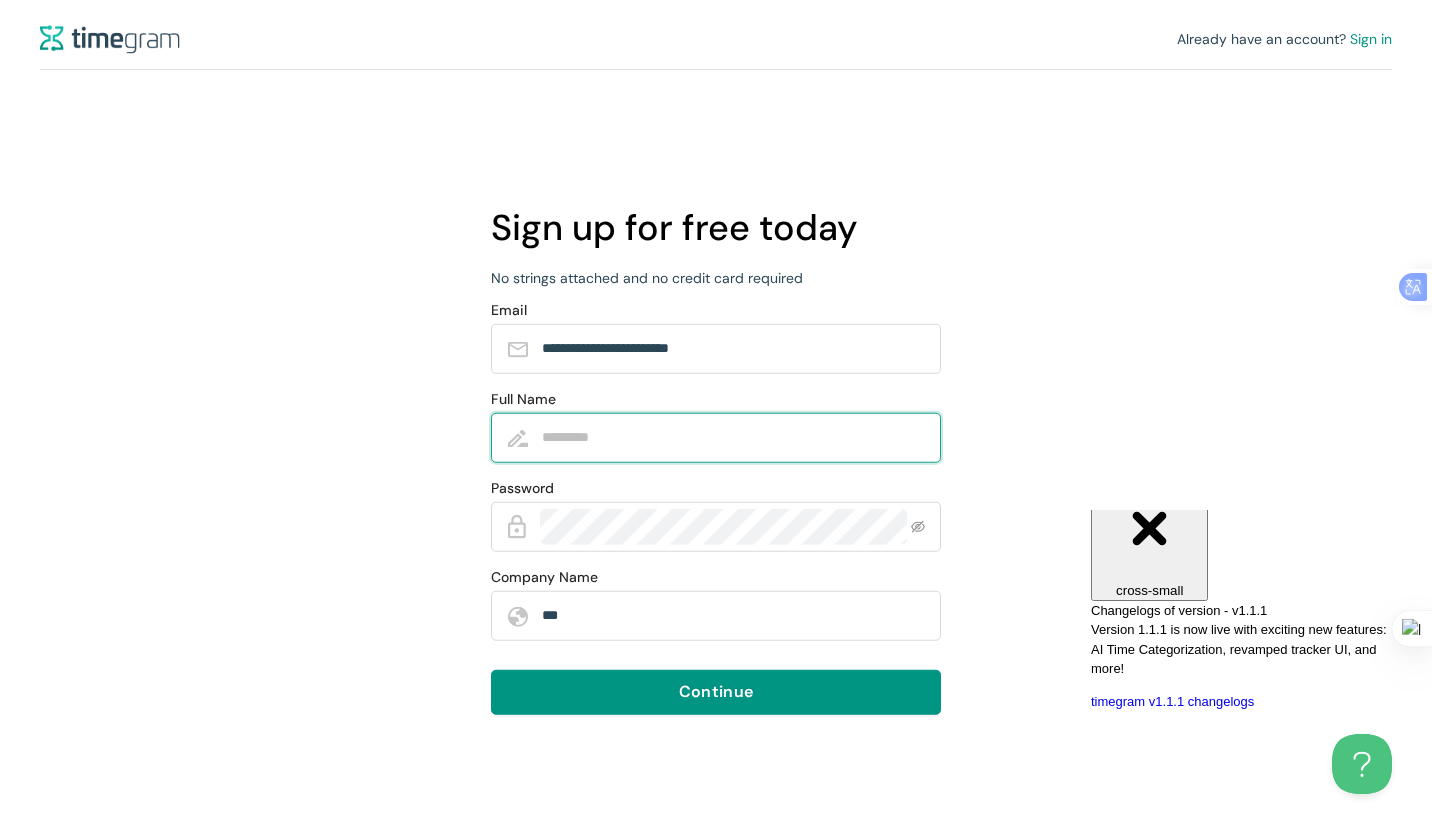 type on "**********" 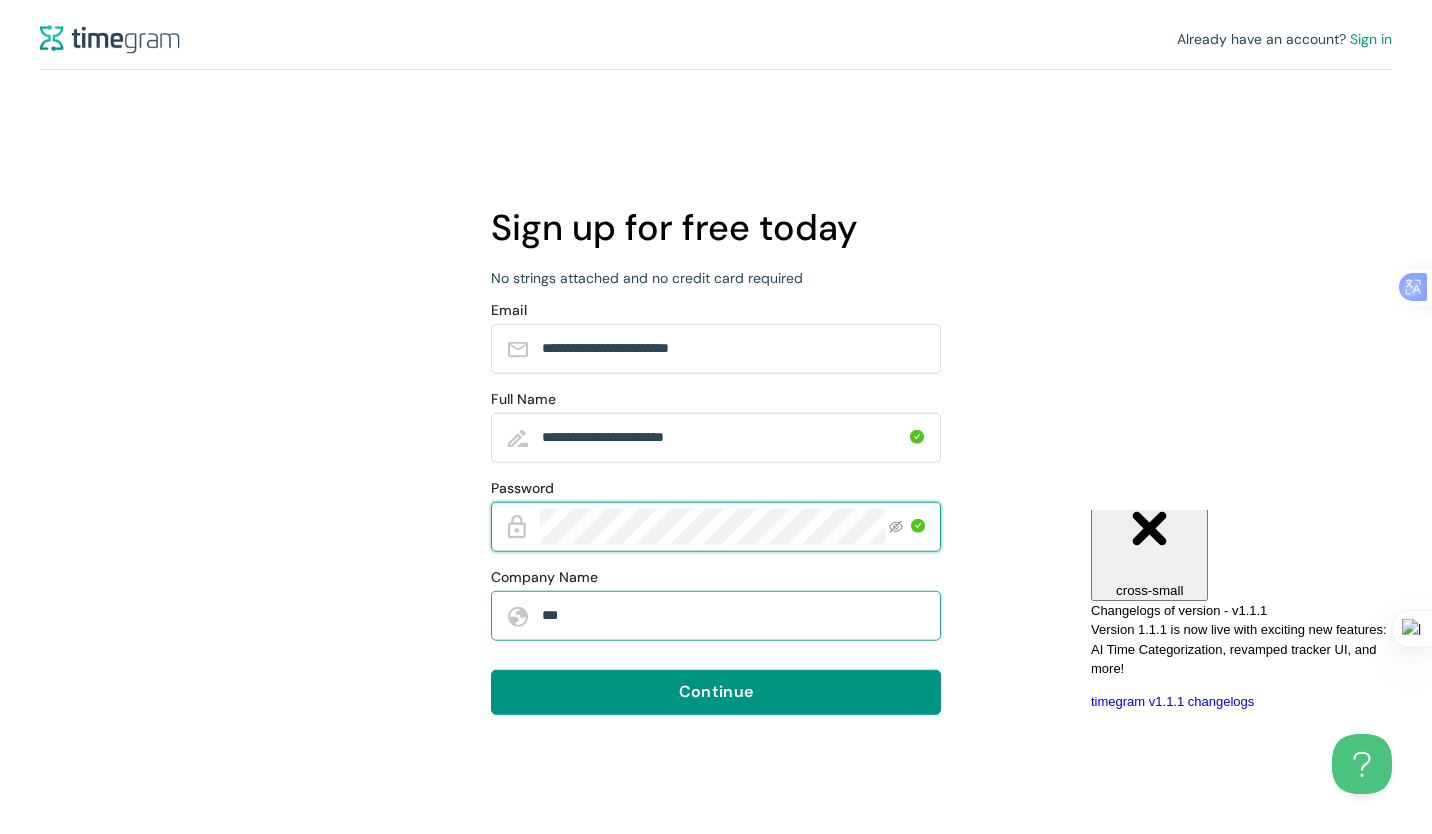click on "***" at bounding box center [731, 615] 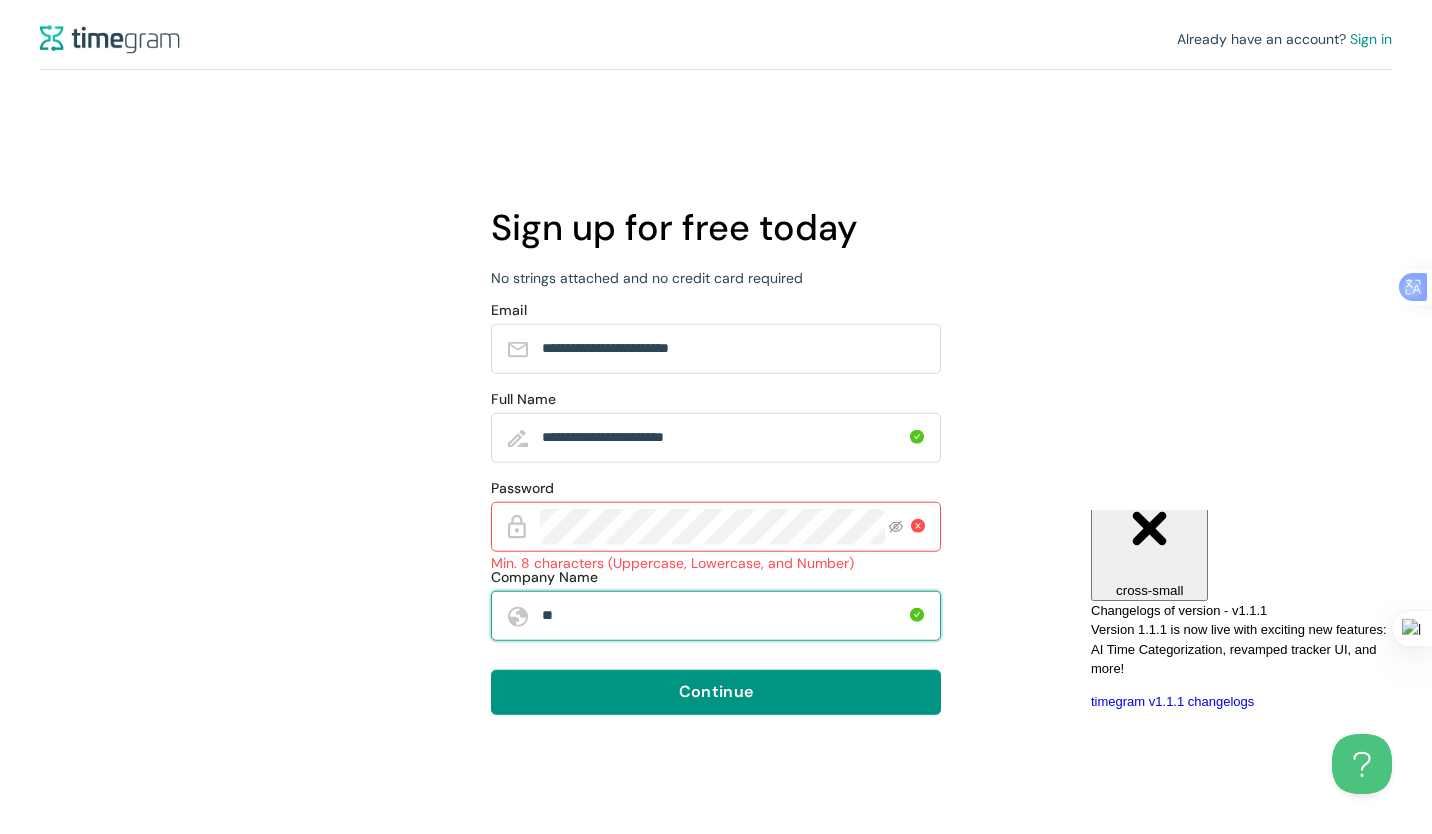 type on "*" 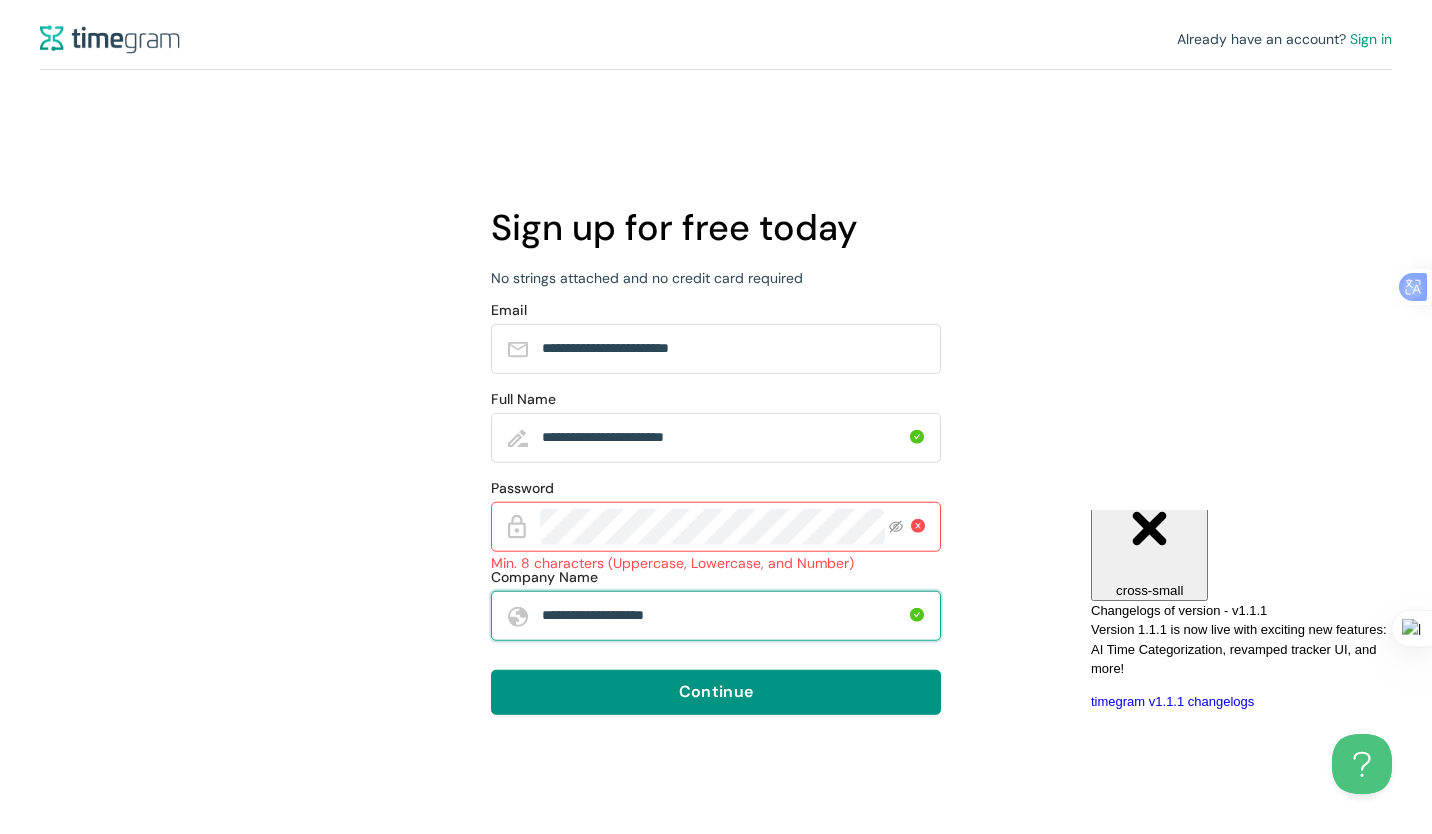 type on "**********" 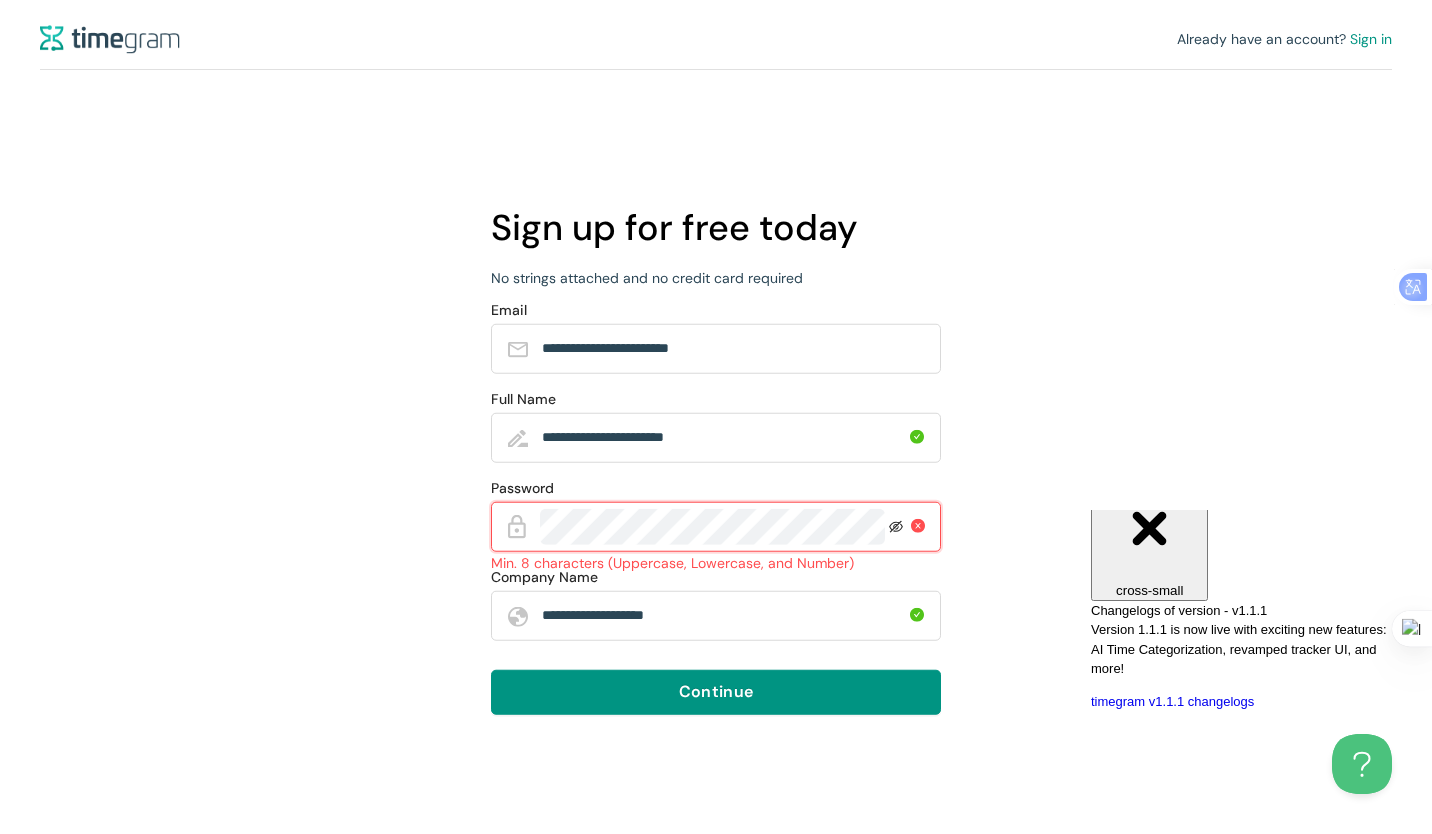 click 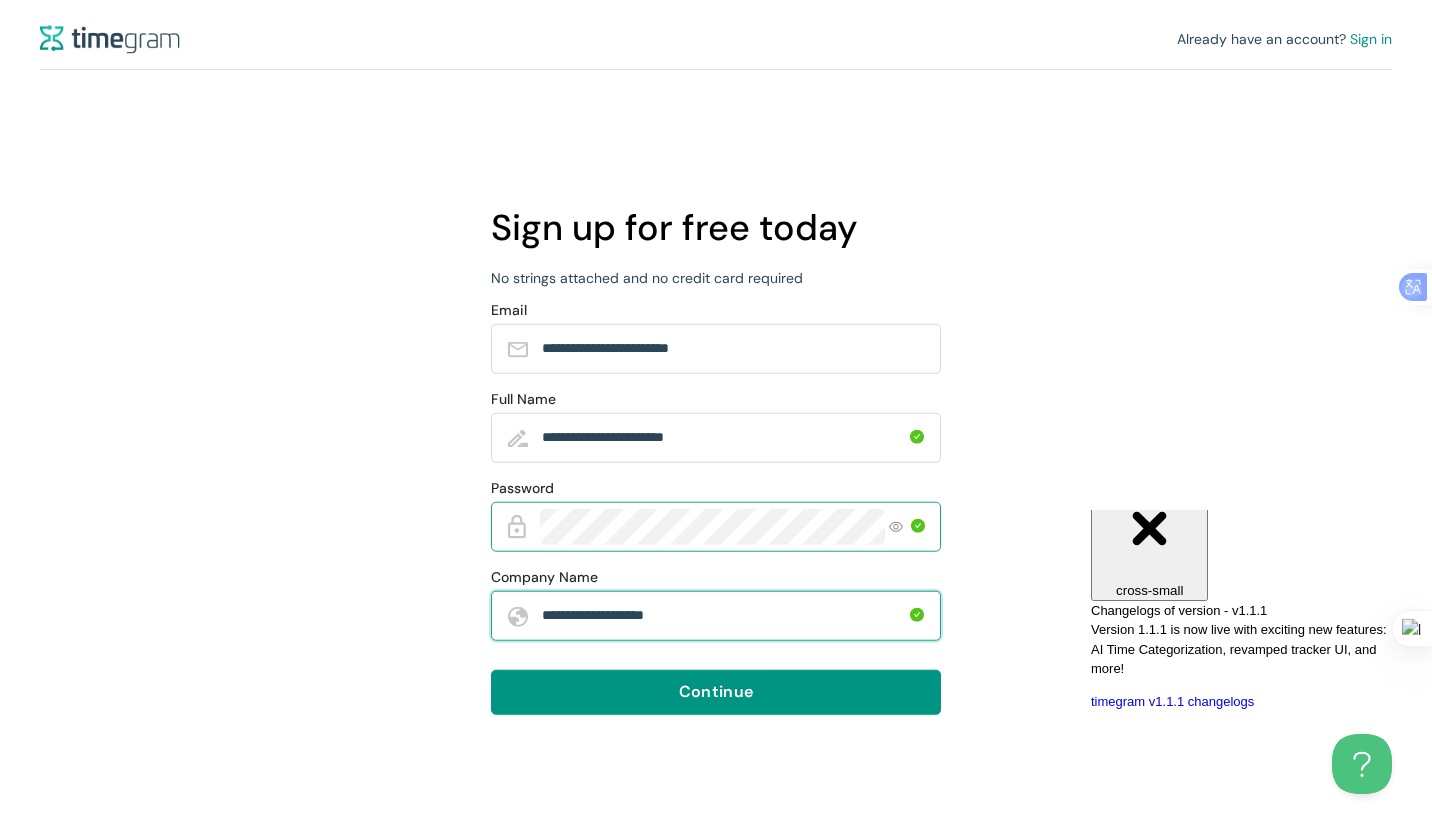click on "**********" at bounding box center [724, 615] 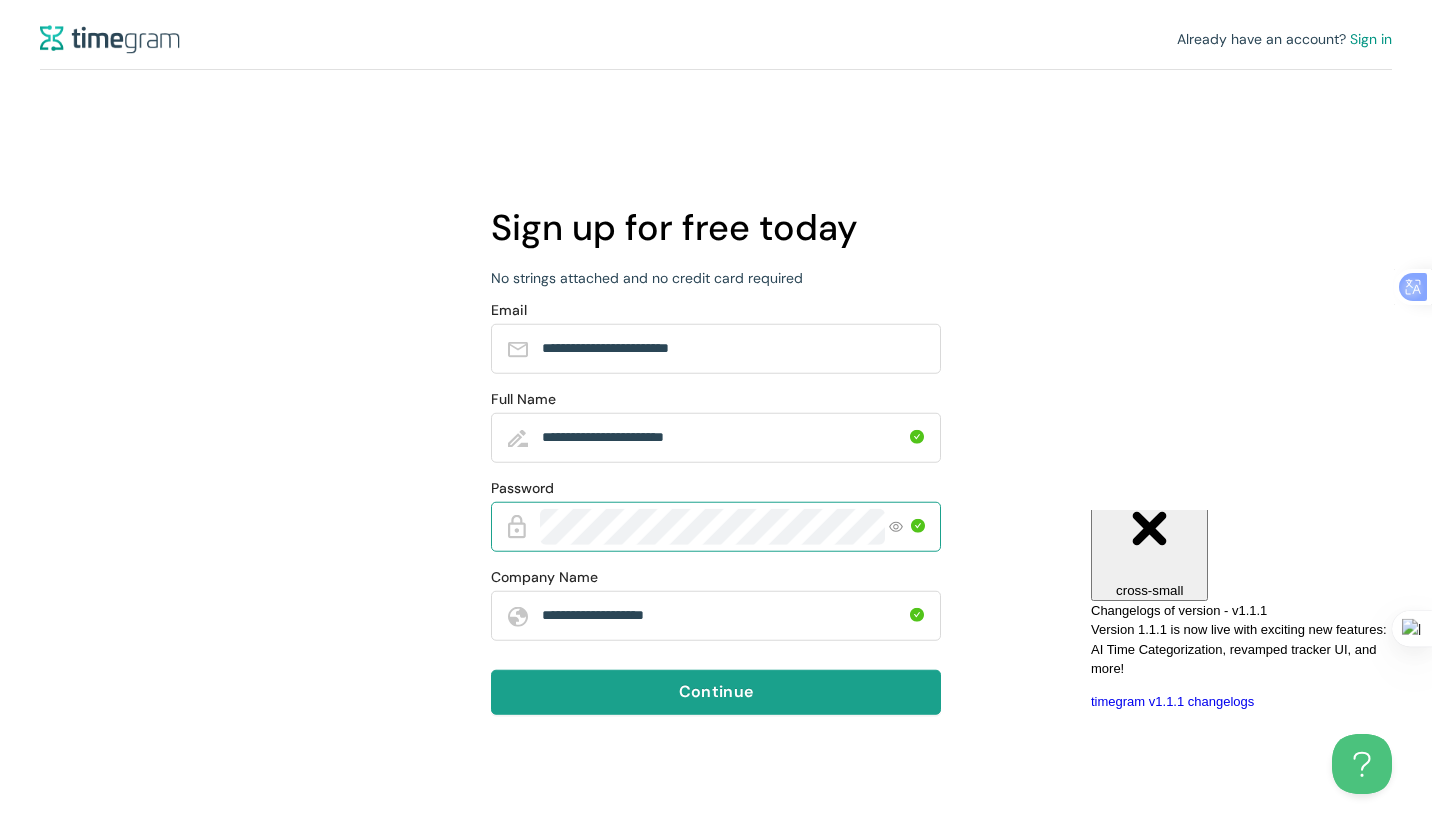 click on "Continue" at bounding box center (716, 691) 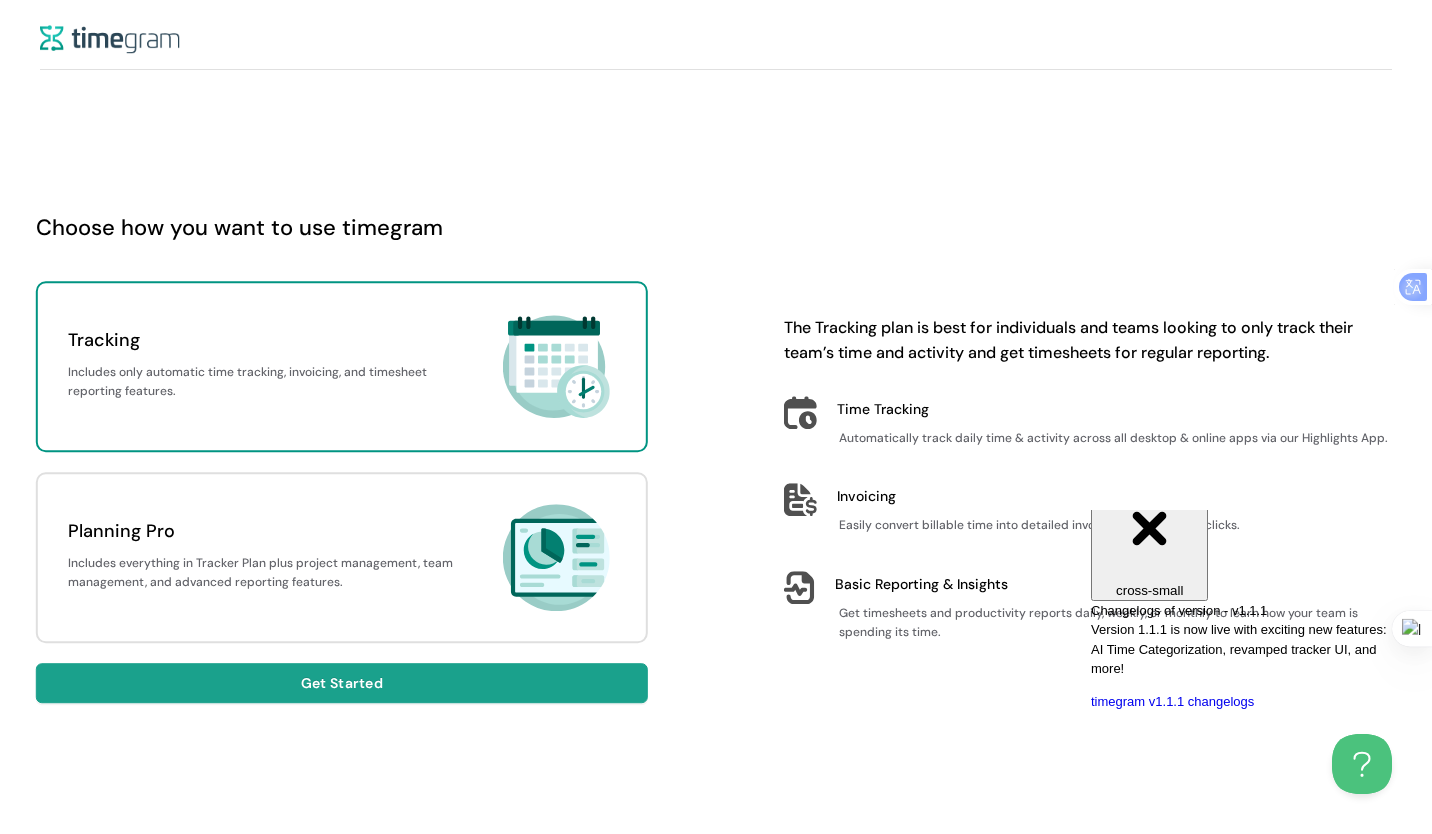 click on "Get Started" at bounding box center [342, 683] 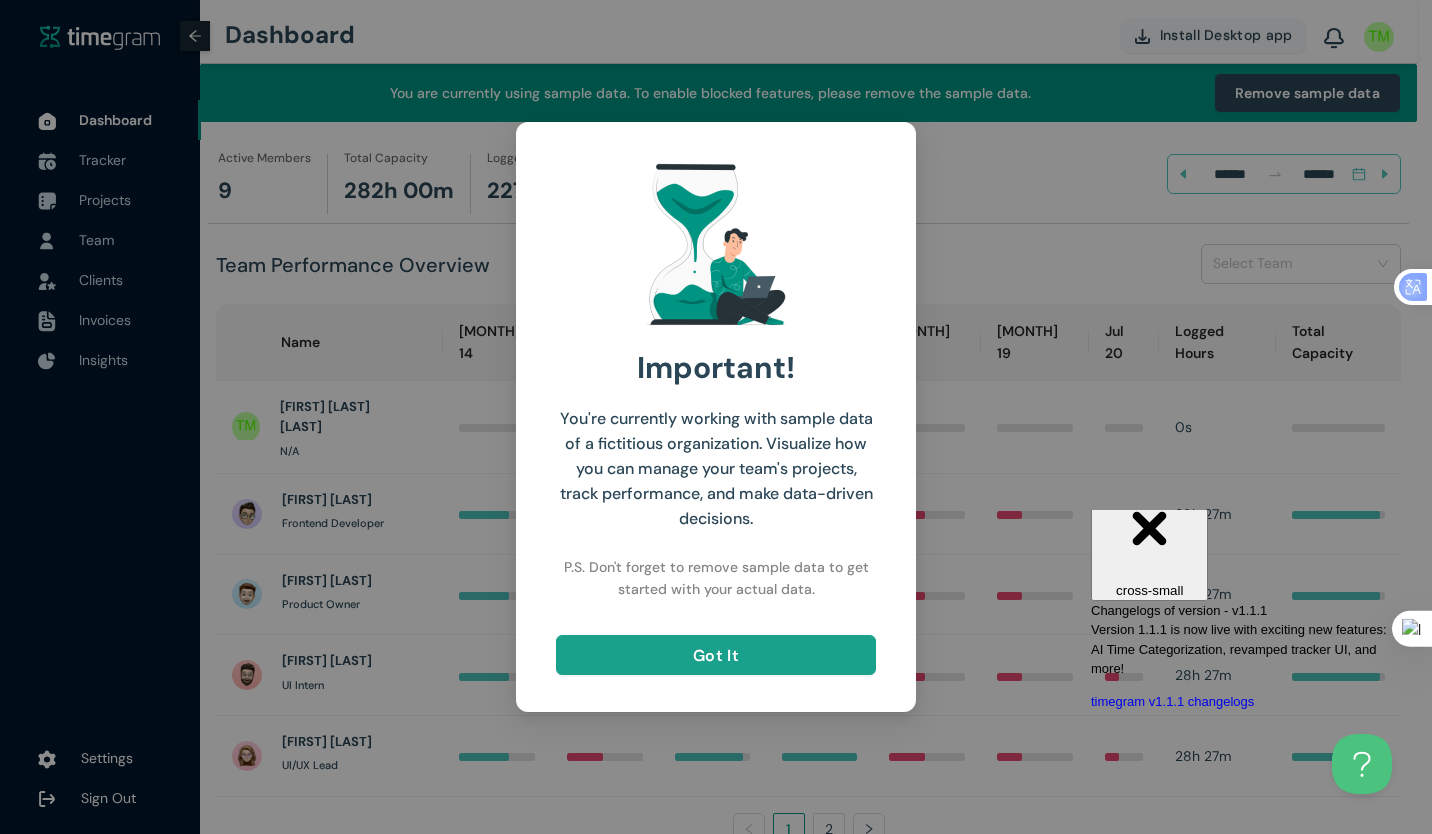 click on "Got It" at bounding box center (716, 655) 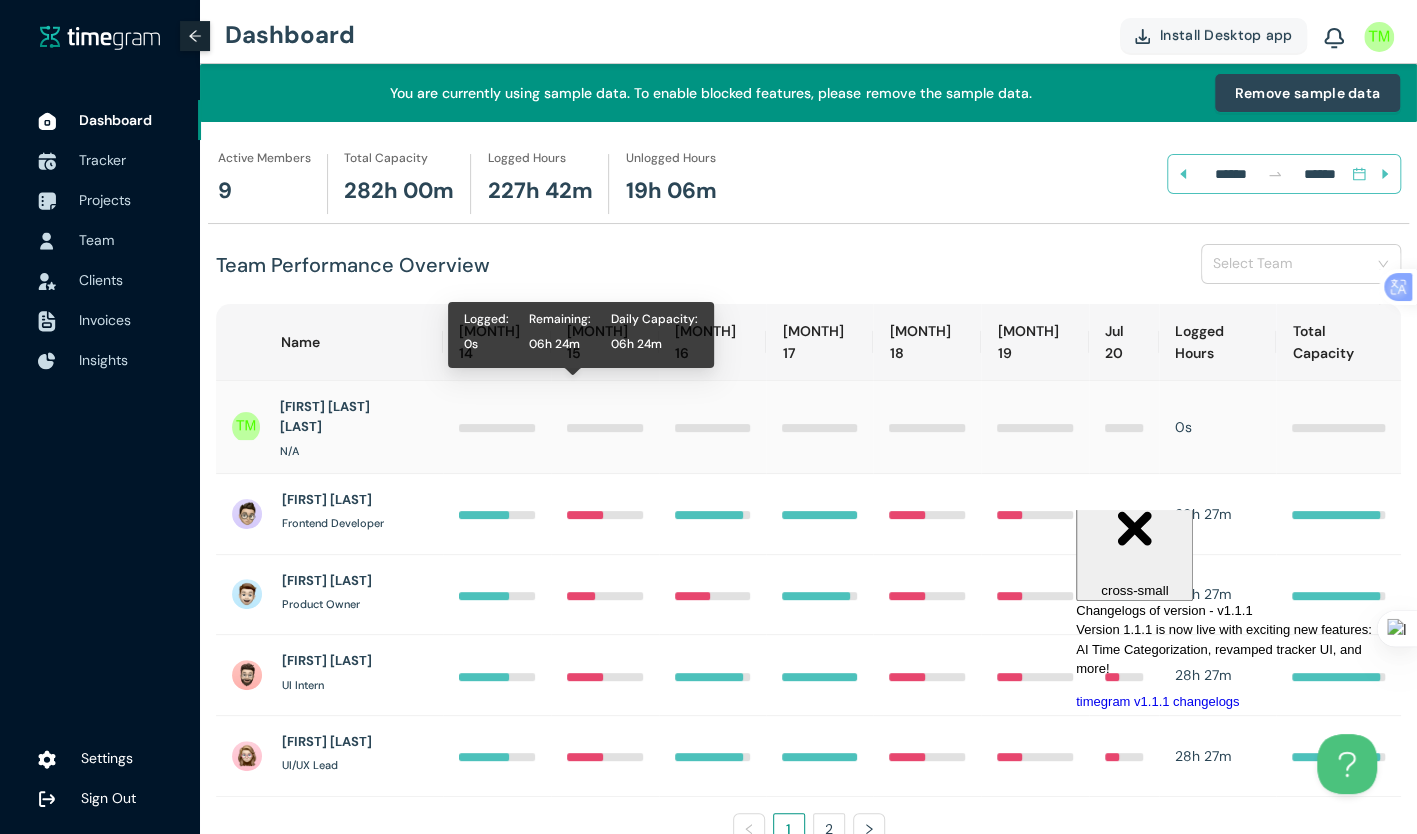 click at bounding box center [497, 427] 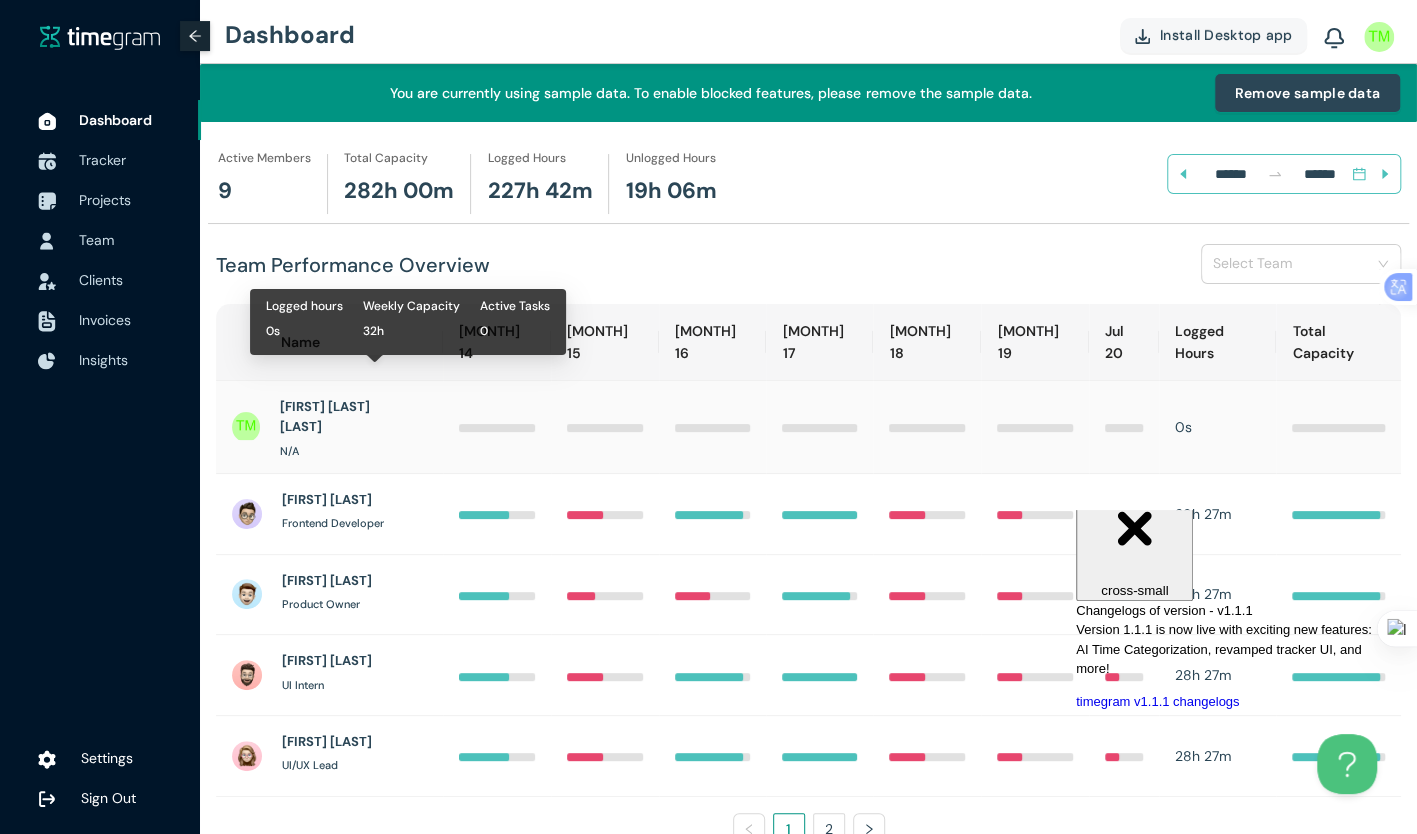 click on "[FIRST] [LAST] [LAST]" at bounding box center (343, 417) 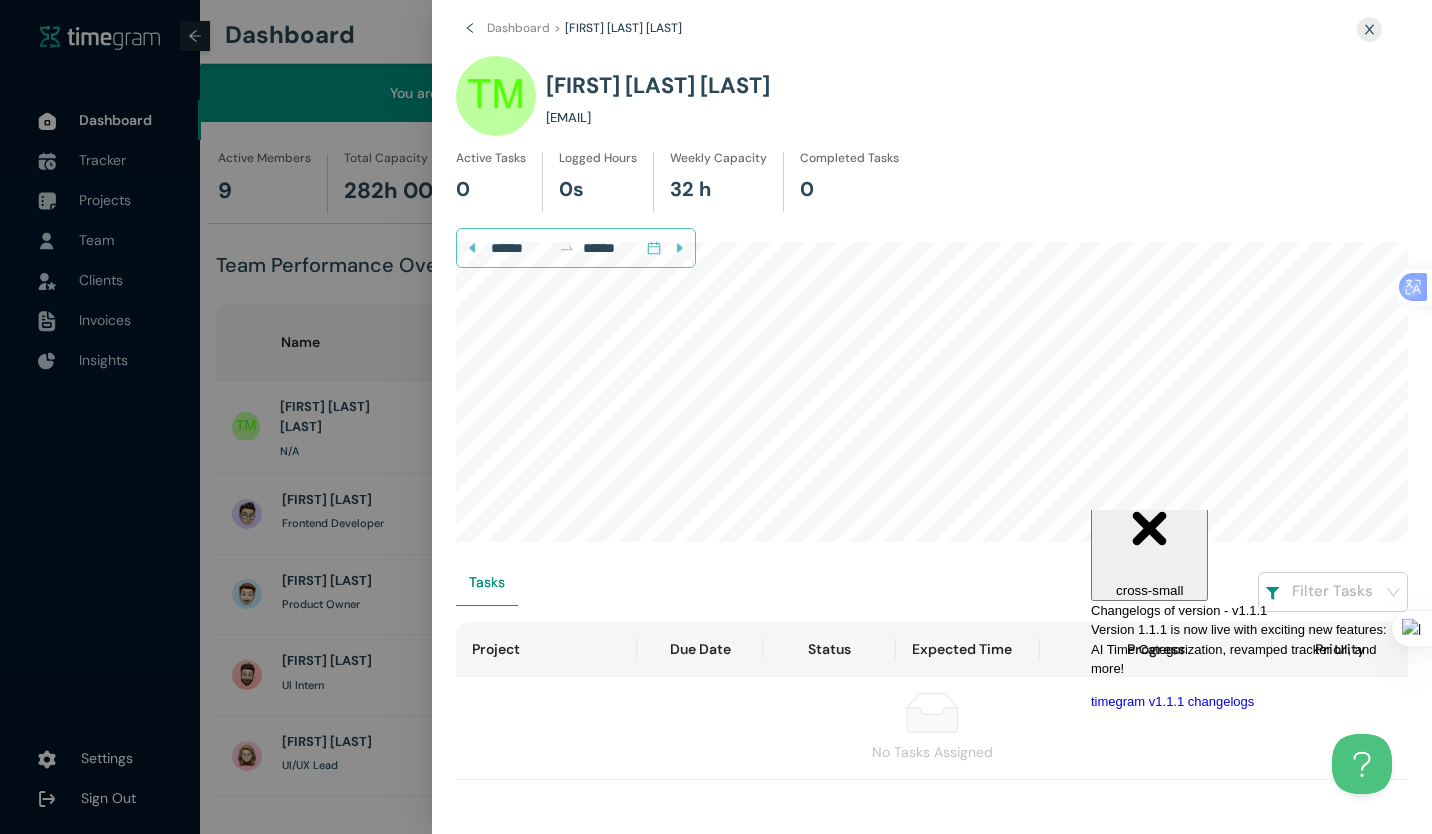 click 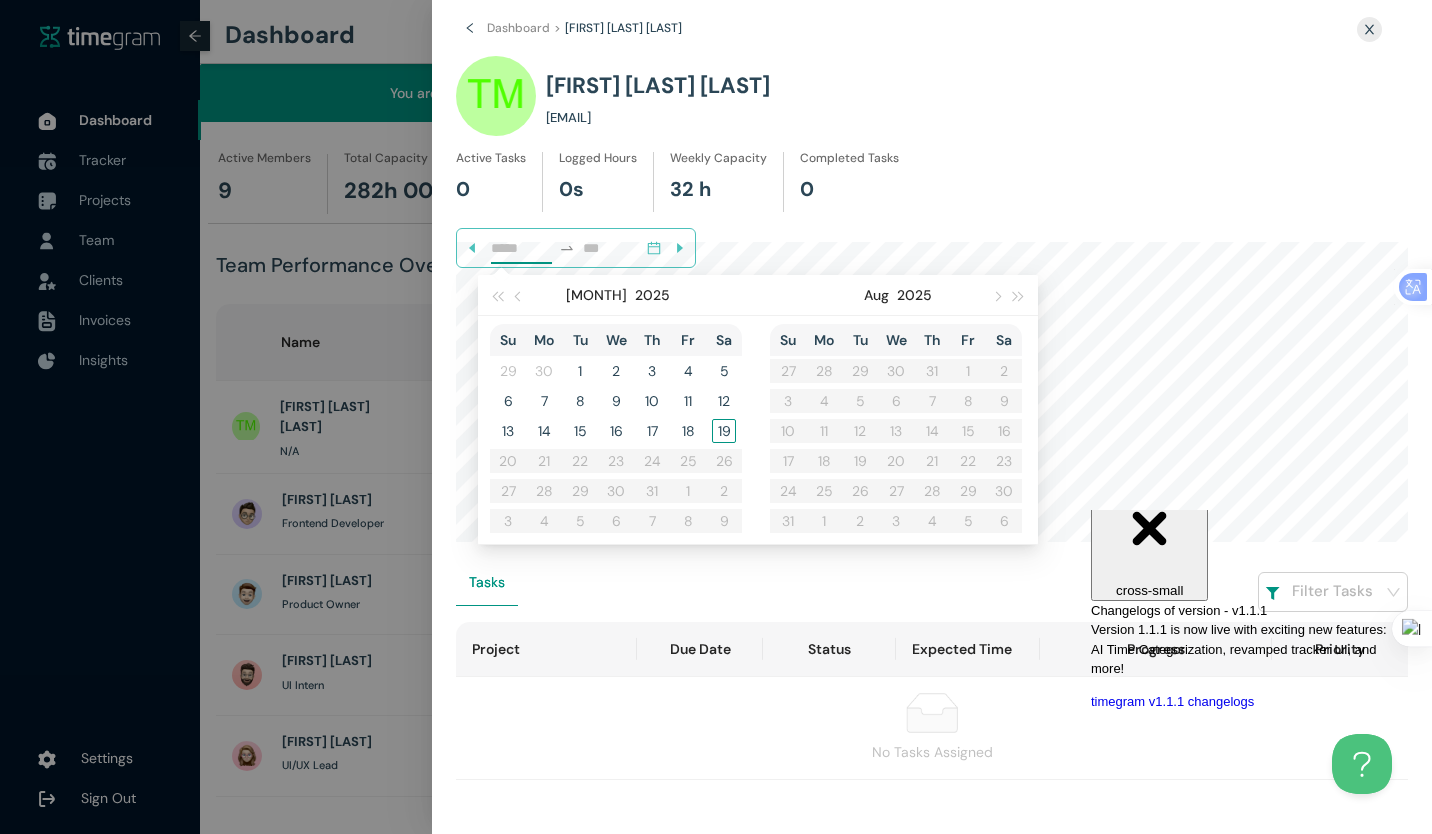 click 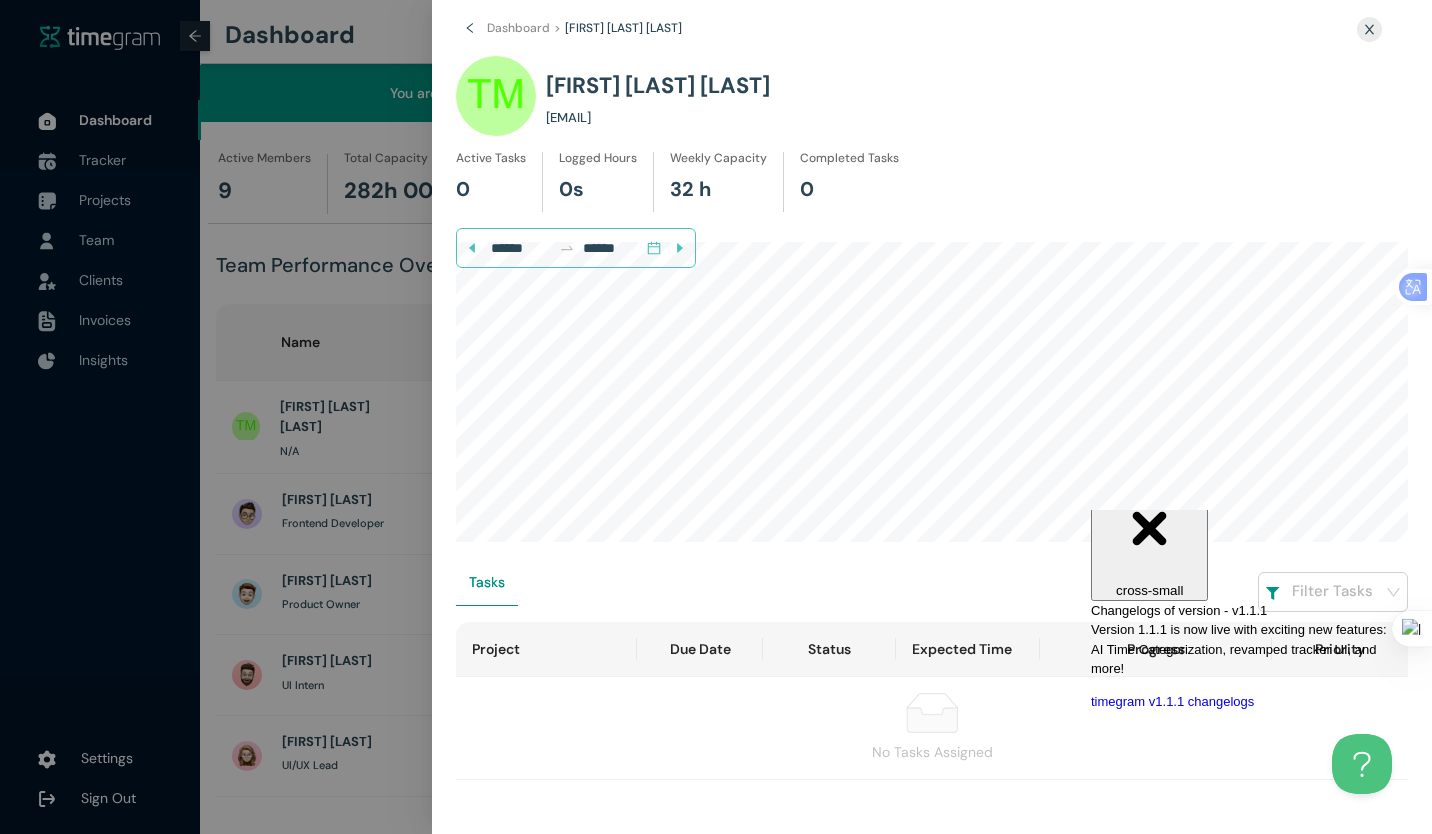 click on "Tasks" at bounding box center (857, 582) 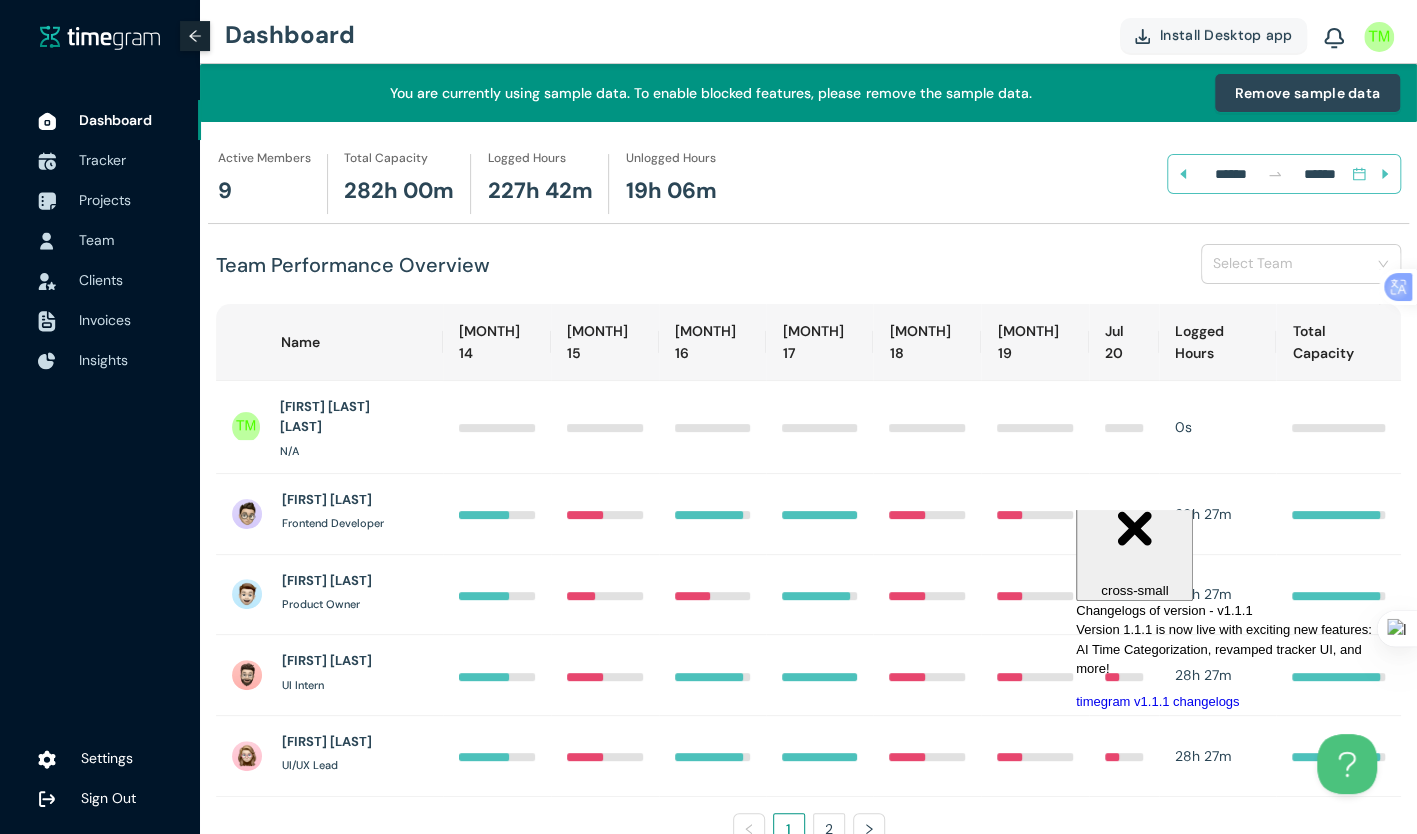click on "[MONTH] 14" at bounding box center [497, 342] 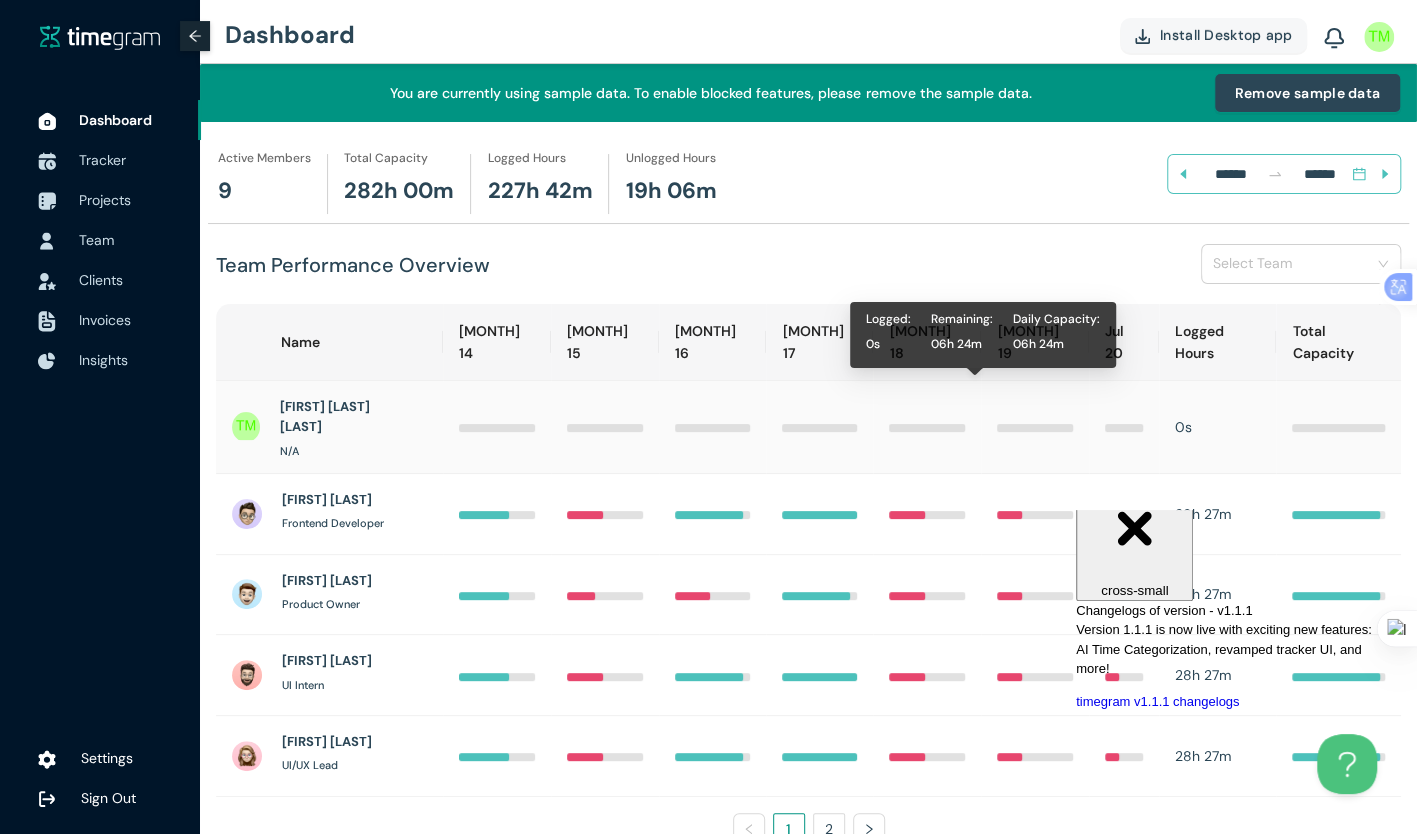 click at bounding box center [1035, 428] 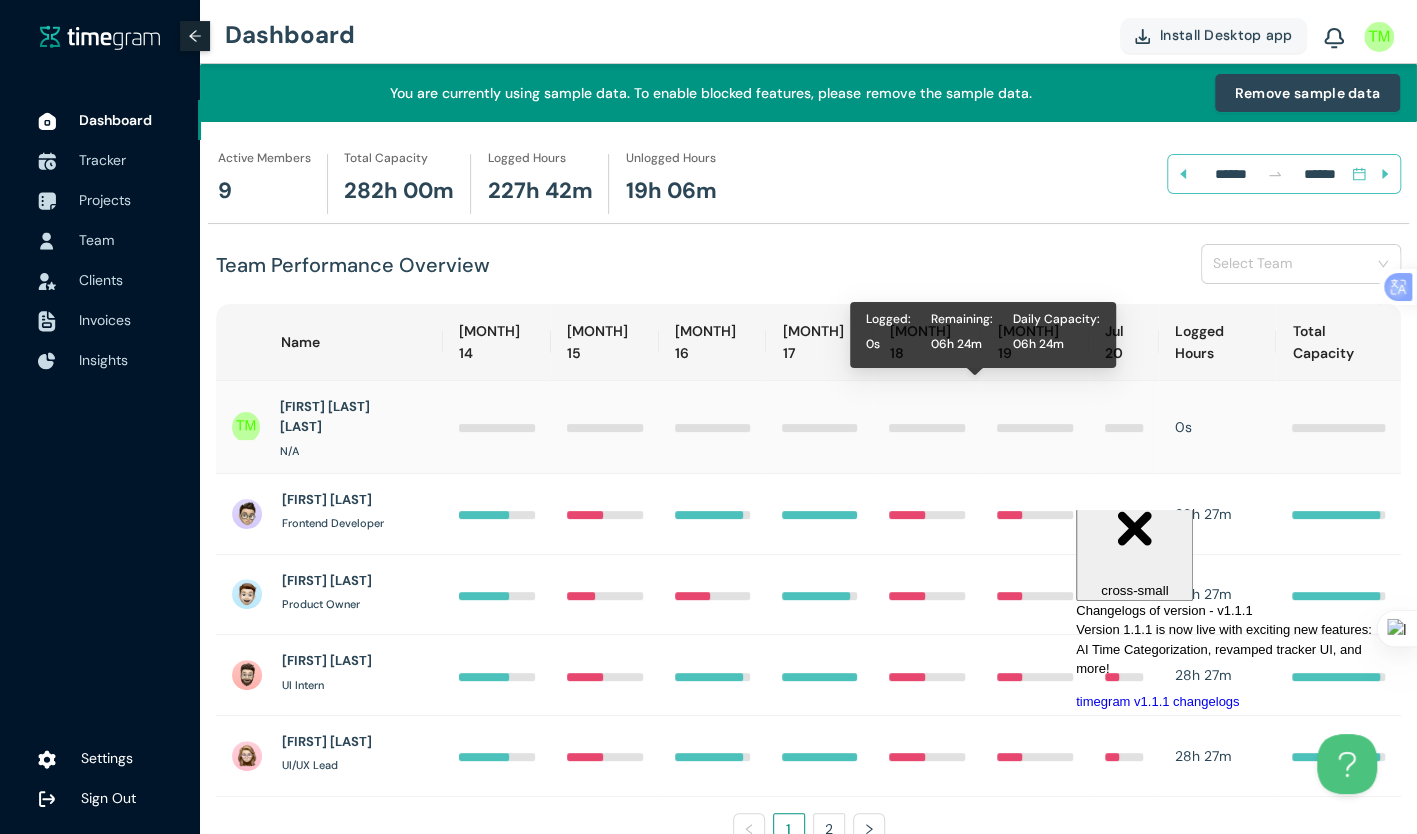 click at bounding box center [1035, 428] 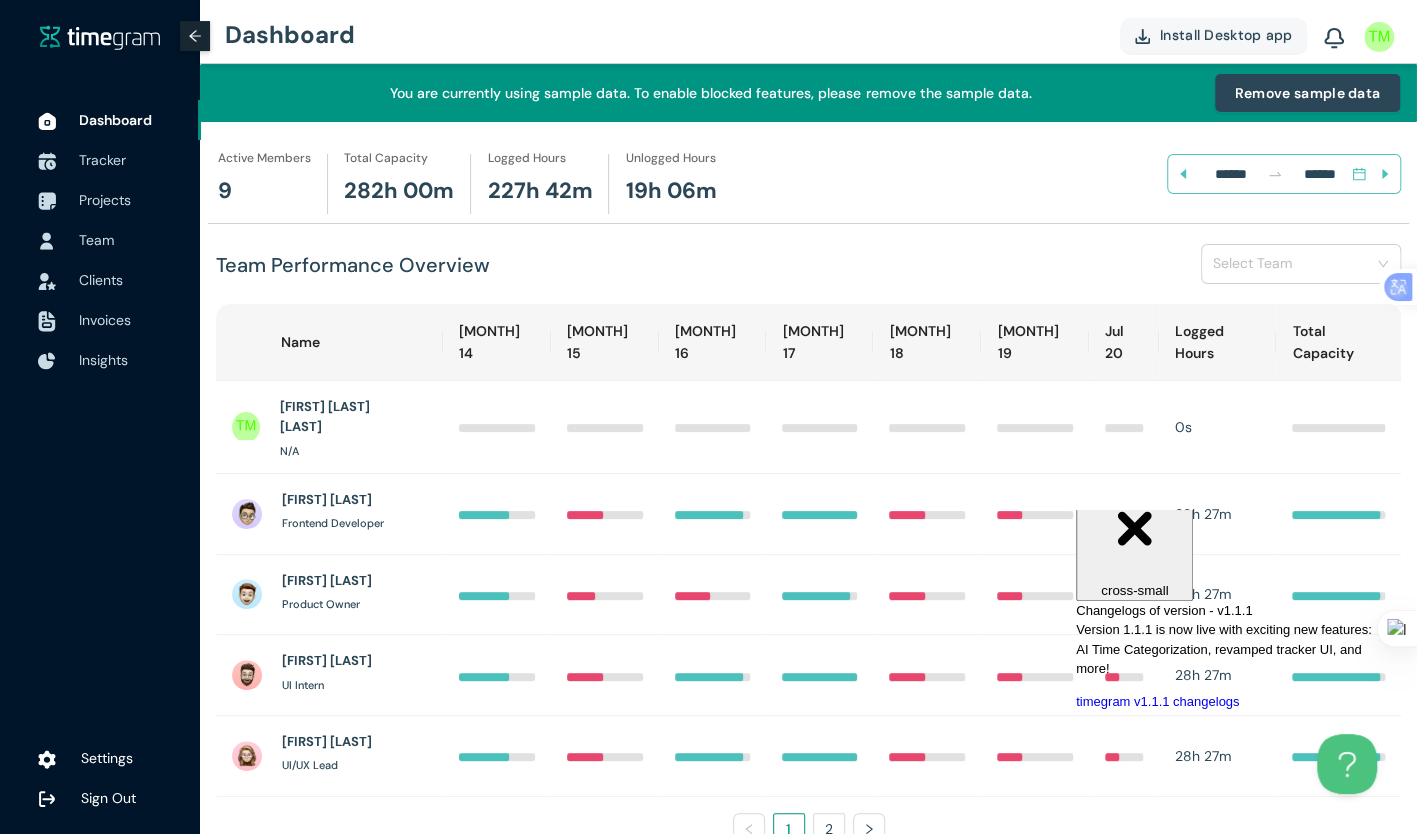 click on "timegram v1.1.1 changelogs" at bounding box center (1157, 701) 